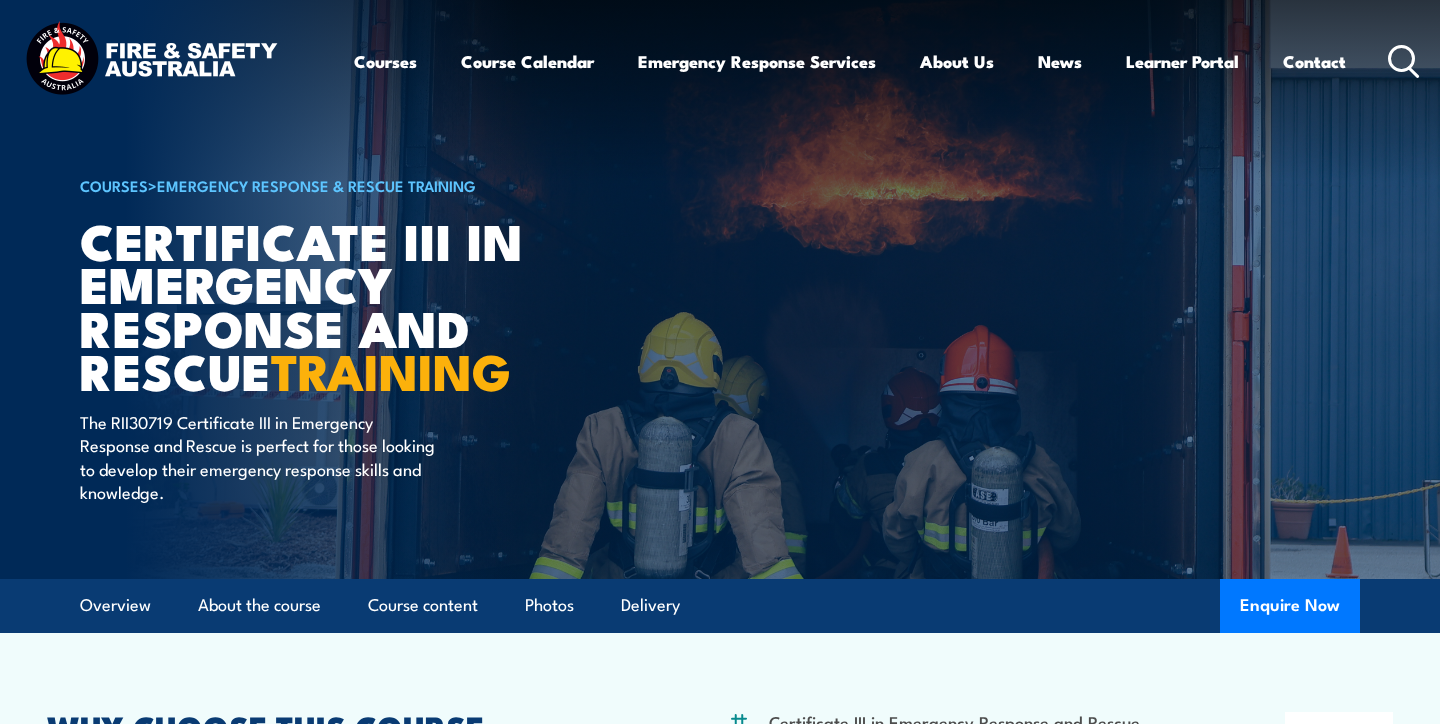 scroll, scrollTop: 1509, scrollLeft: 0, axis: vertical 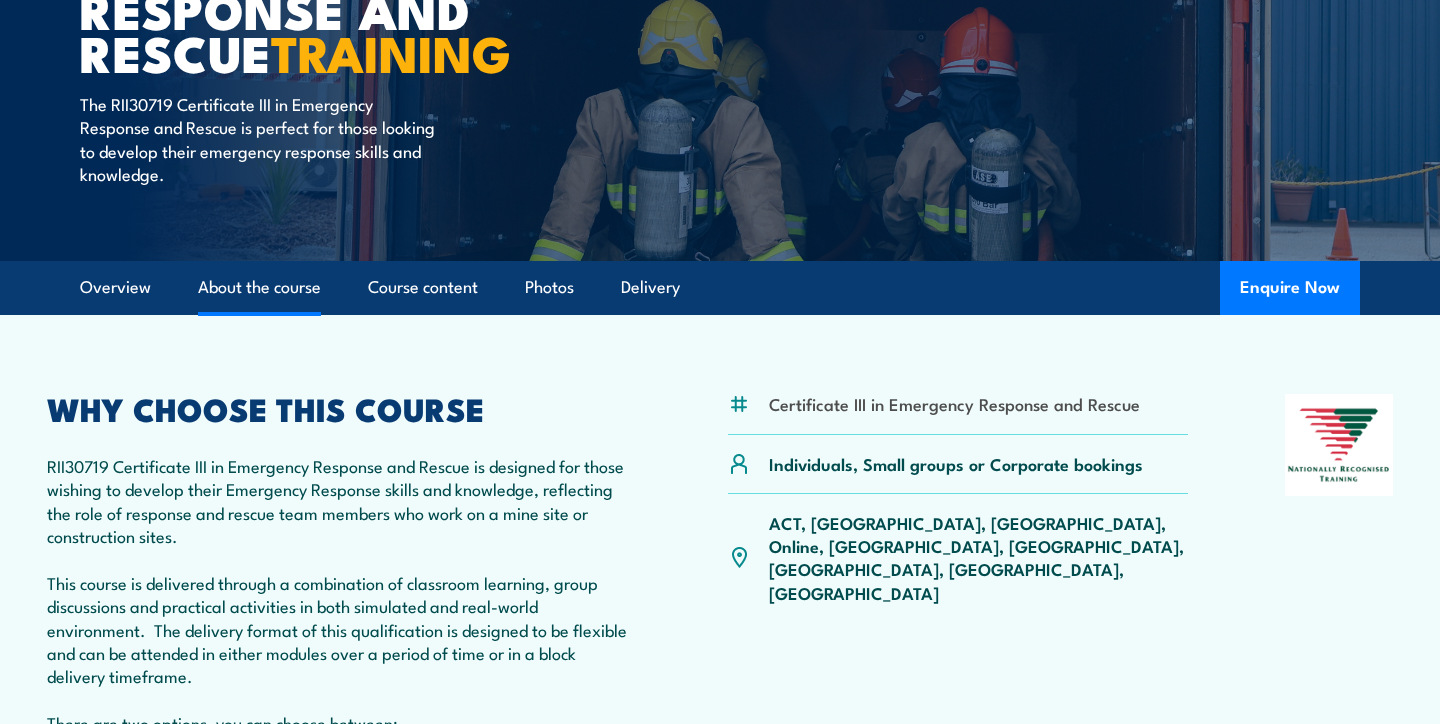 click on "About the course" at bounding box center [259, 287] 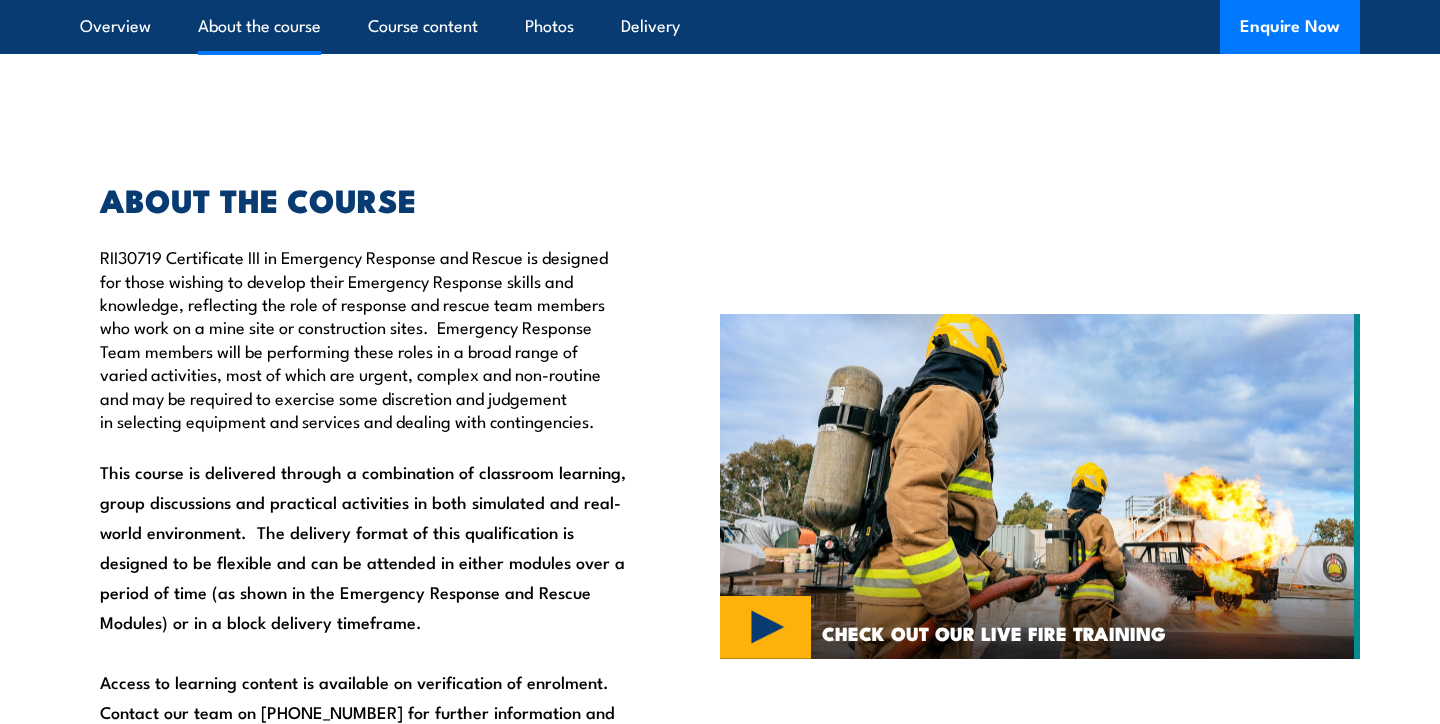 scroll, scrollTop: 1159, scrollLeft: 0, axis: vertical 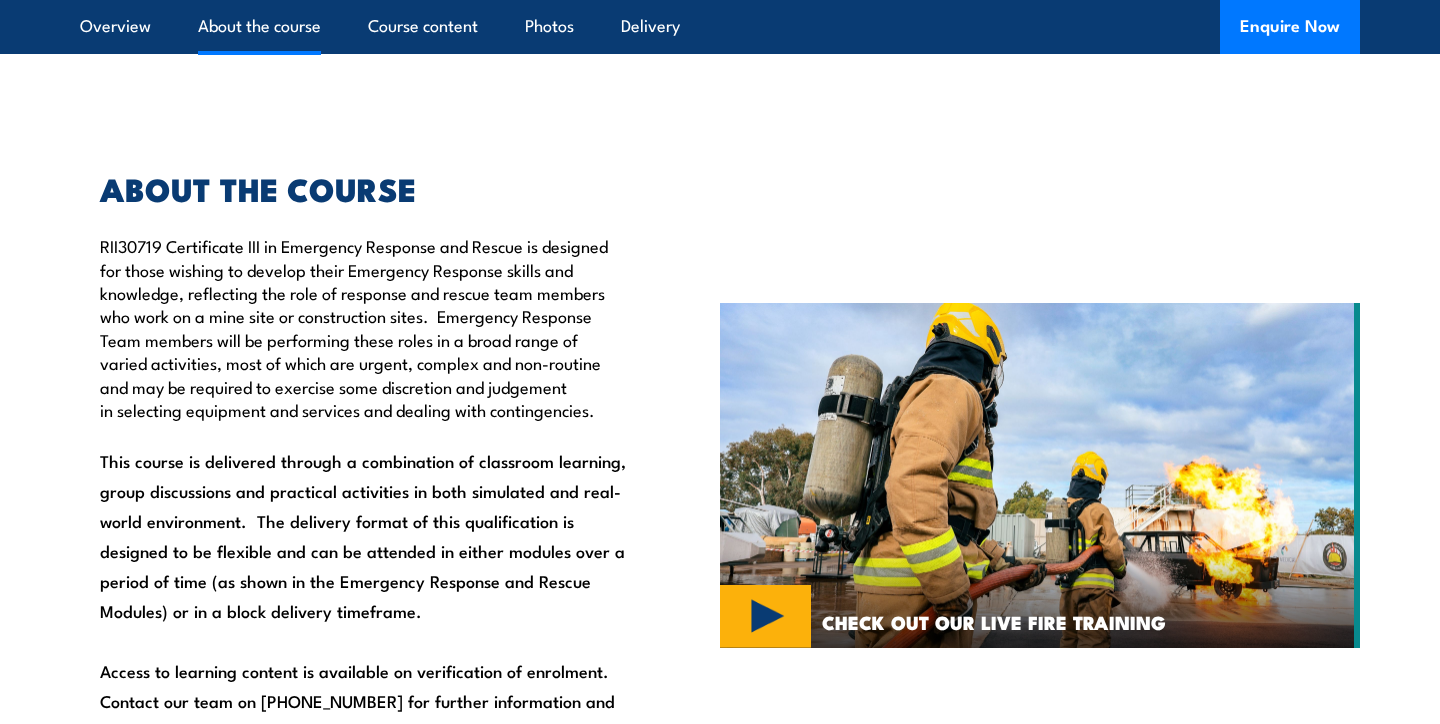 click at bounding box center [1040, 476] 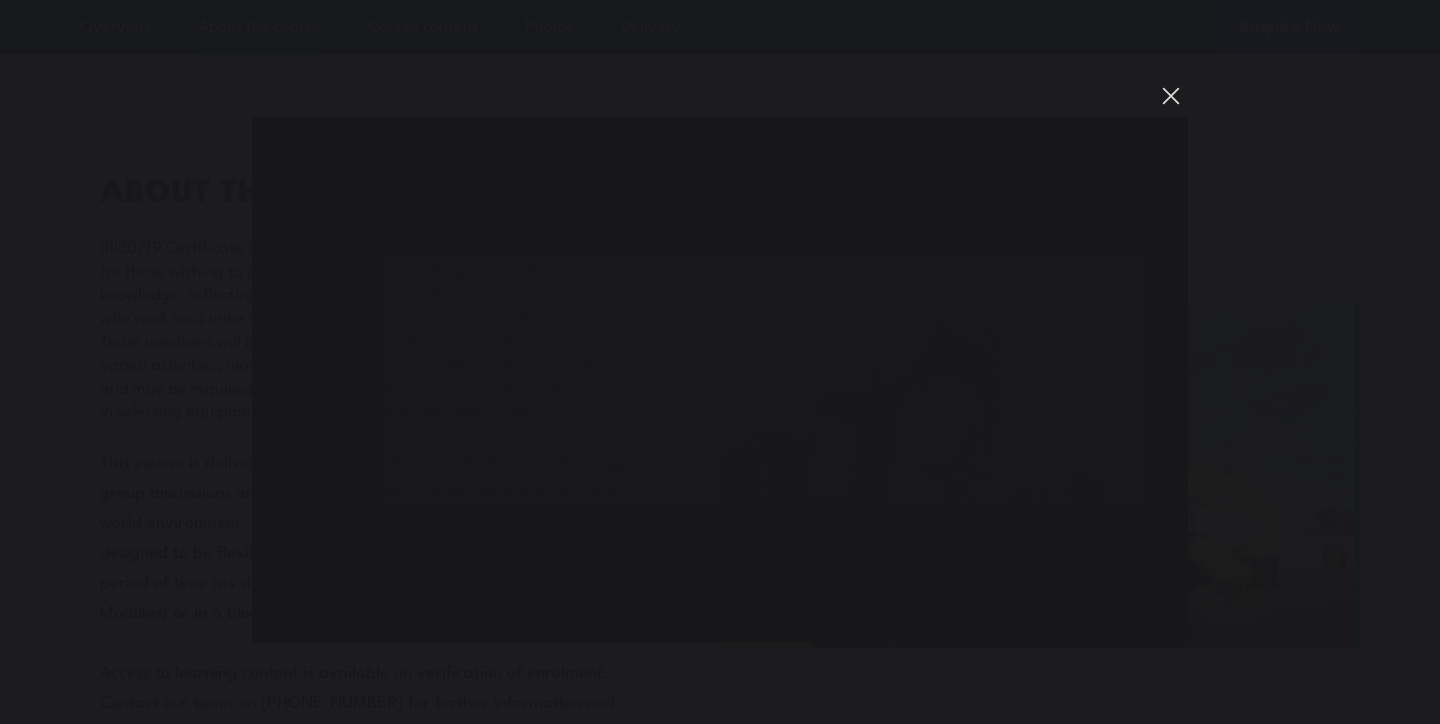 click at bounding box center [1171, 96] 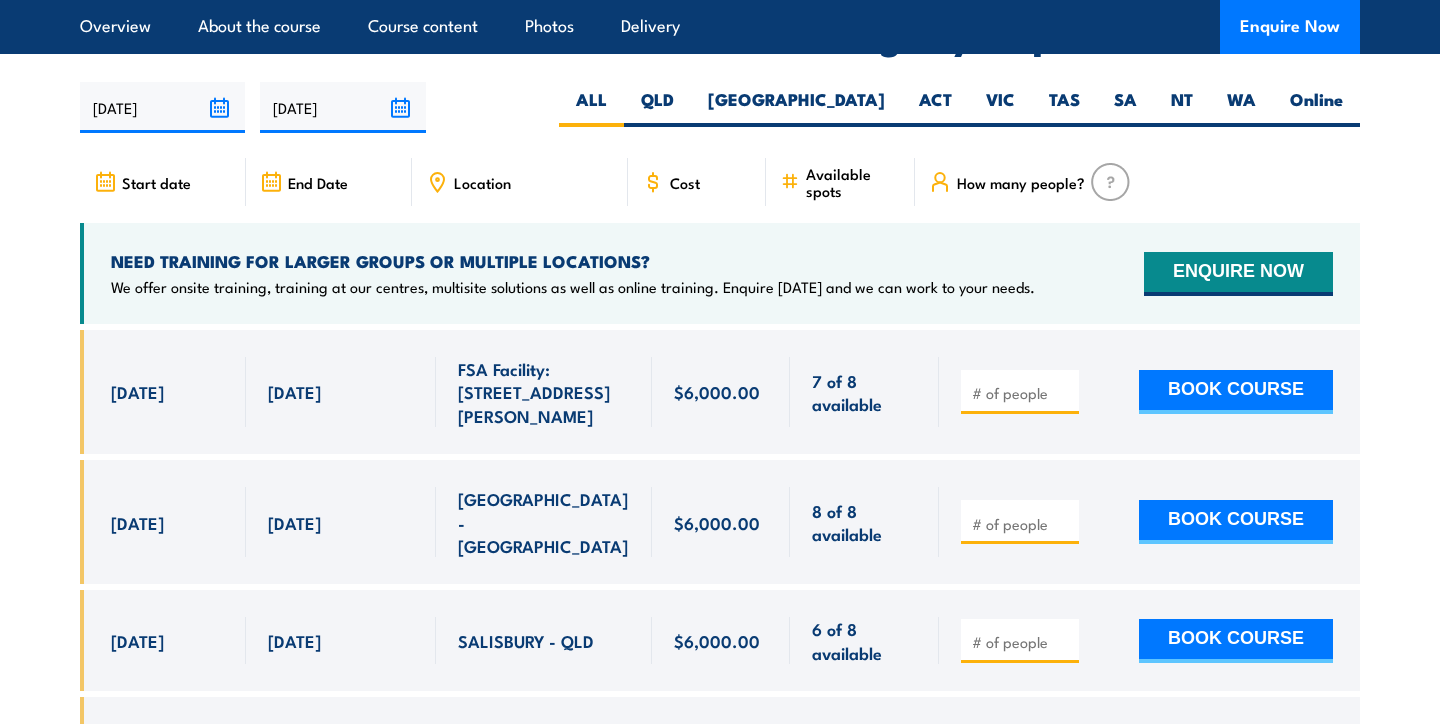 scroll, scrollTop: 4690, scrollLeft: 0, axis: vertical 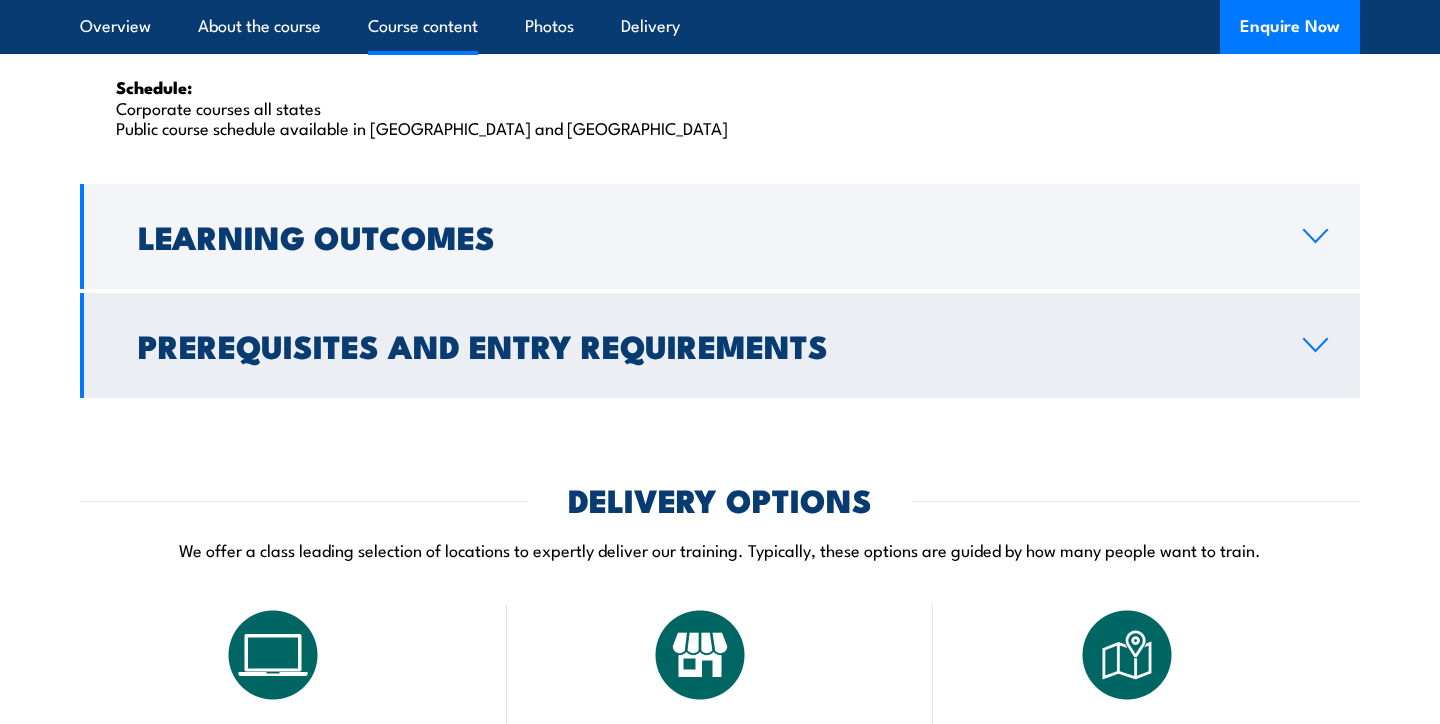 click on "Prerequisites and Entry Requirements" at bounding box center (704, 345) 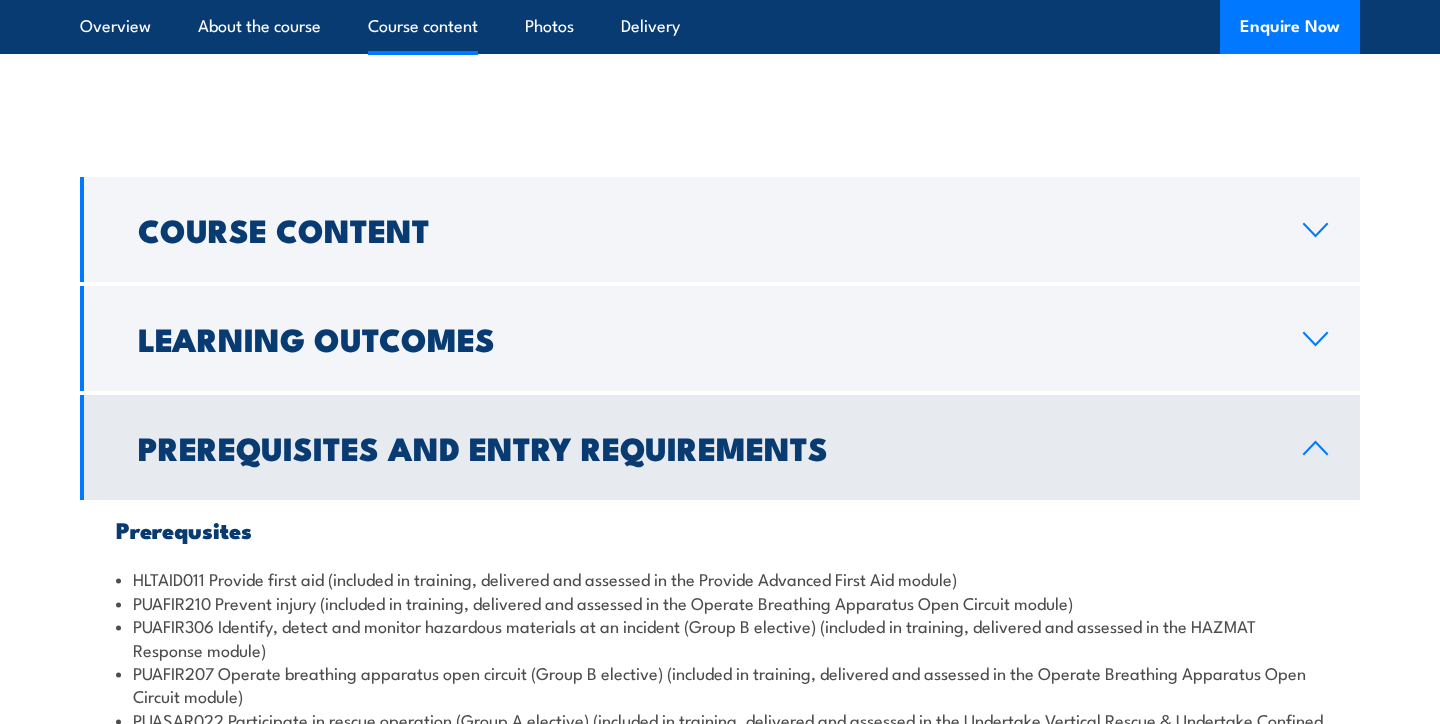 scroll, scrollTop: 1884, scrollLeft: 0, axis: vertical 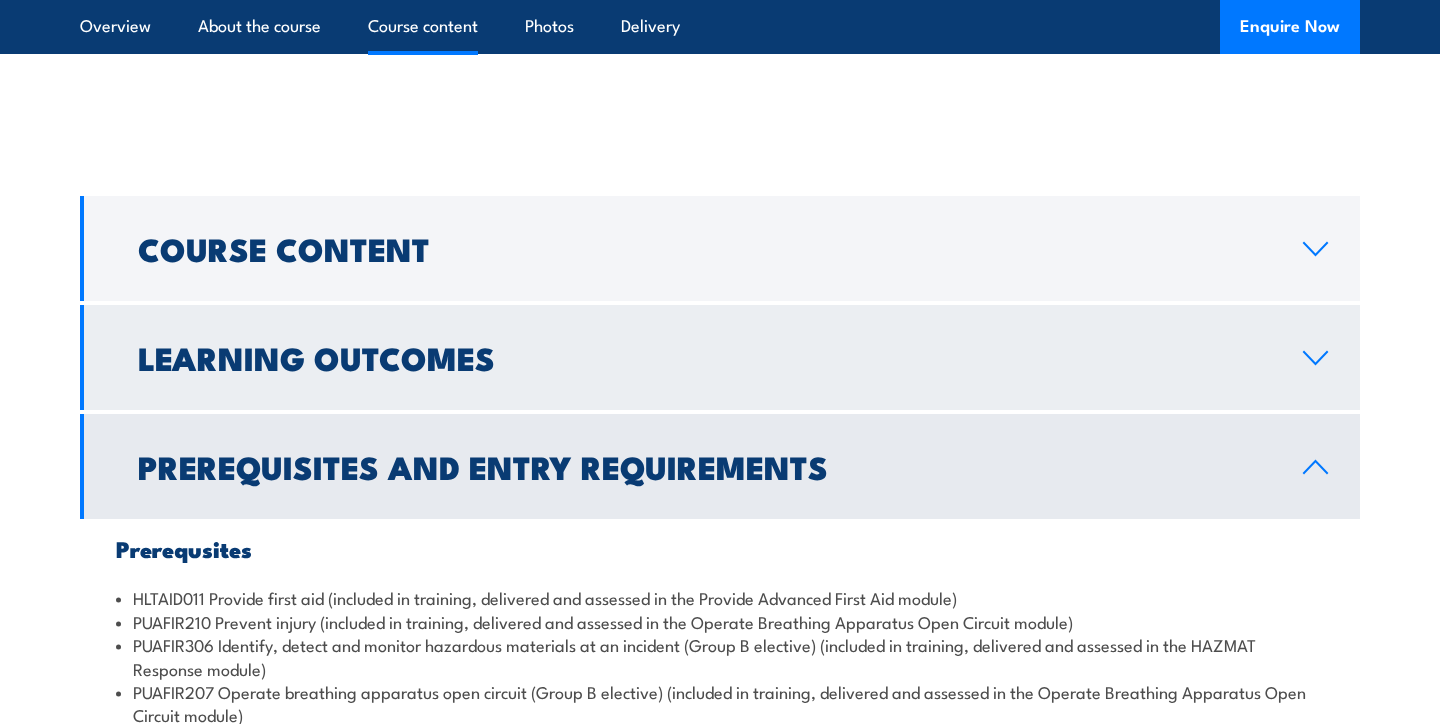 click on "Learning Outcomes" at bounding box center [704, 357] 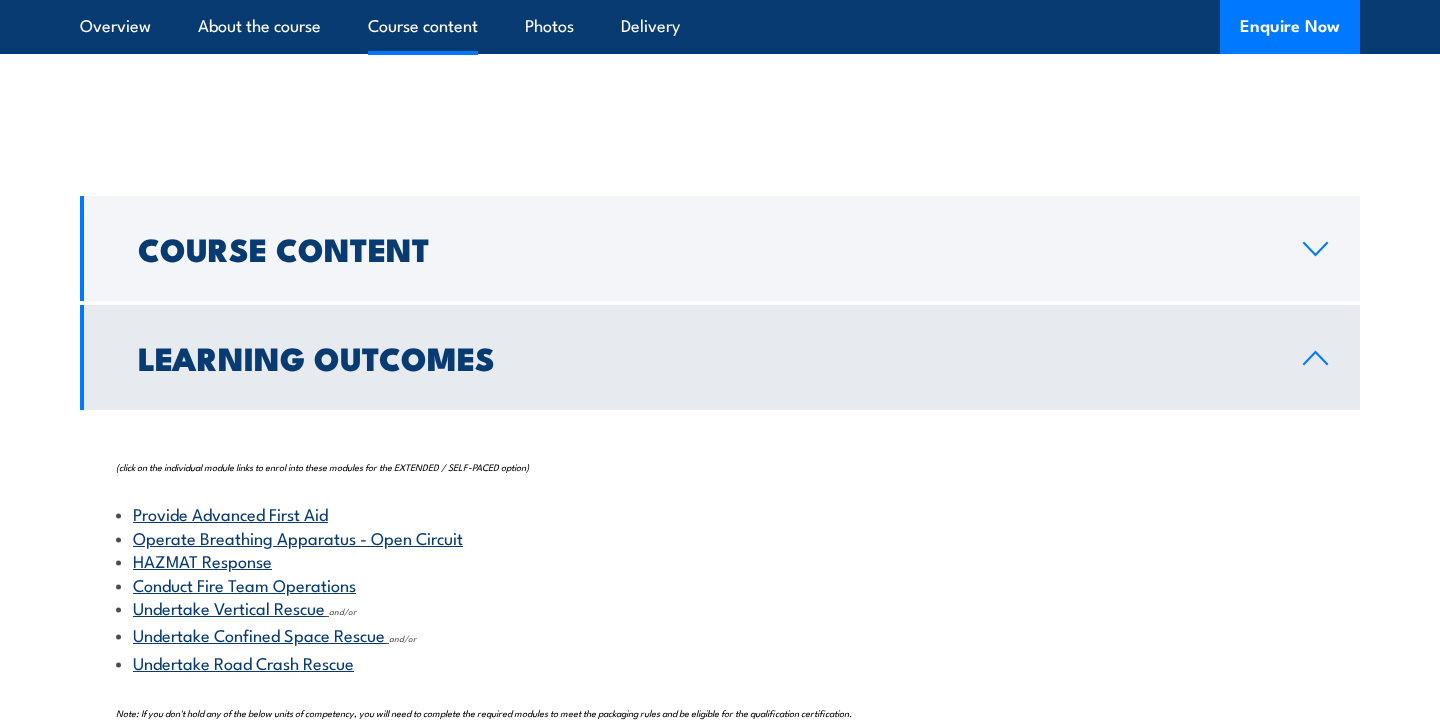 click on "Learning Outcomes" at bounding box center (720, 357) 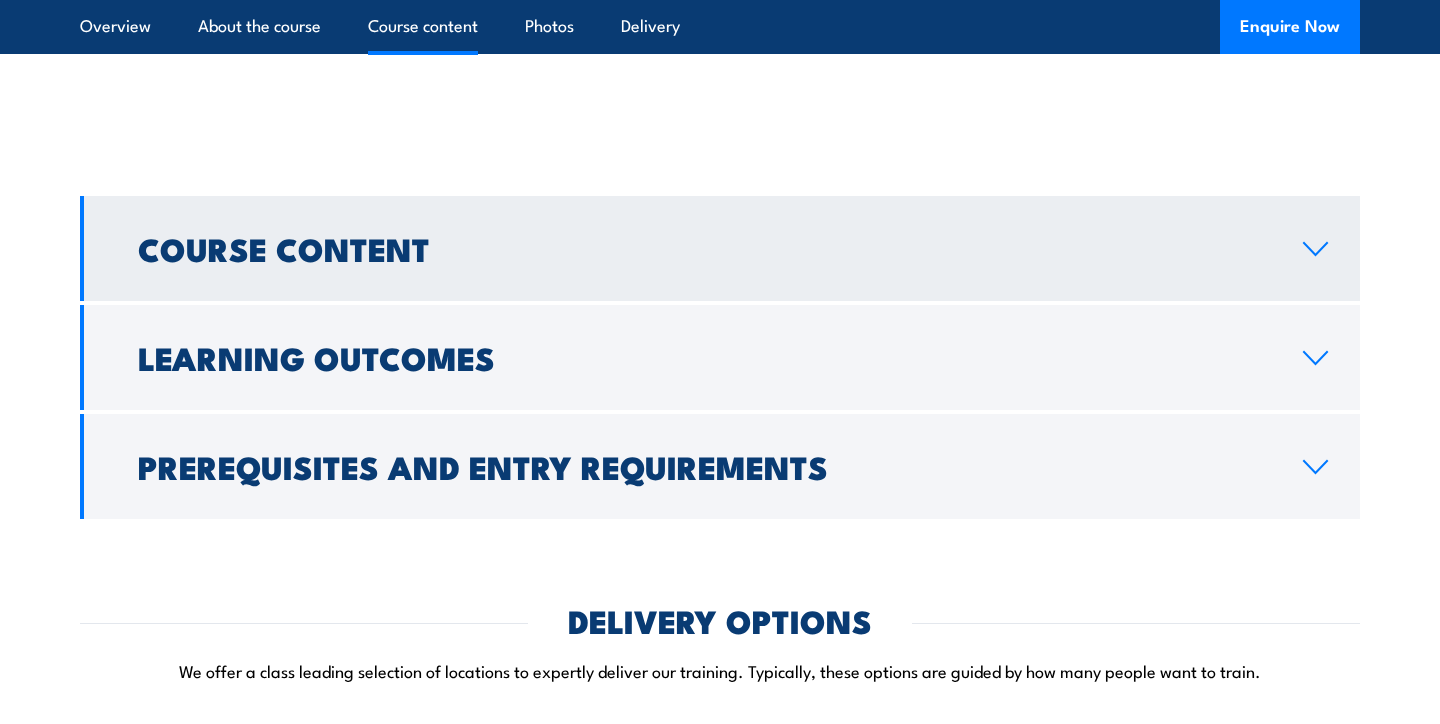 click on "Course Content" at bounding box center (704, 248) 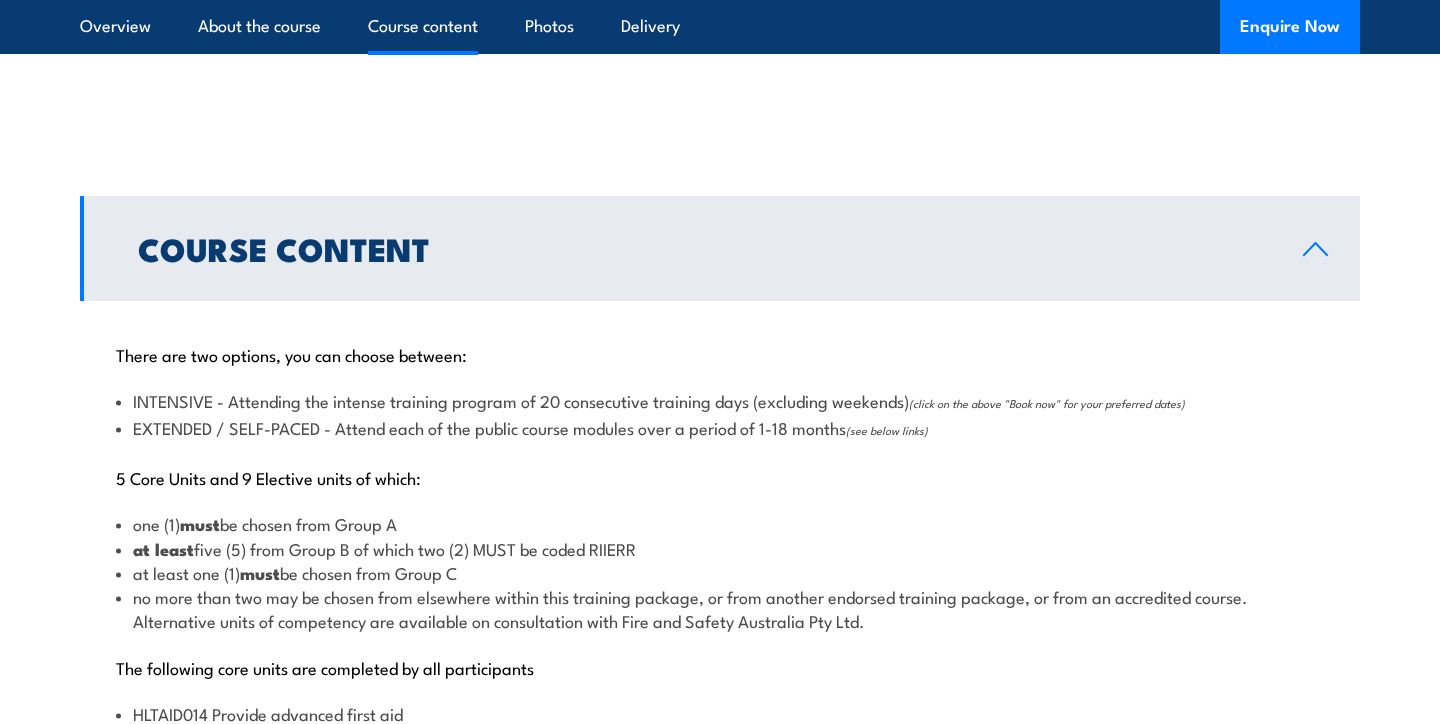 click on "Course Content" at bounding box center (704, 248) 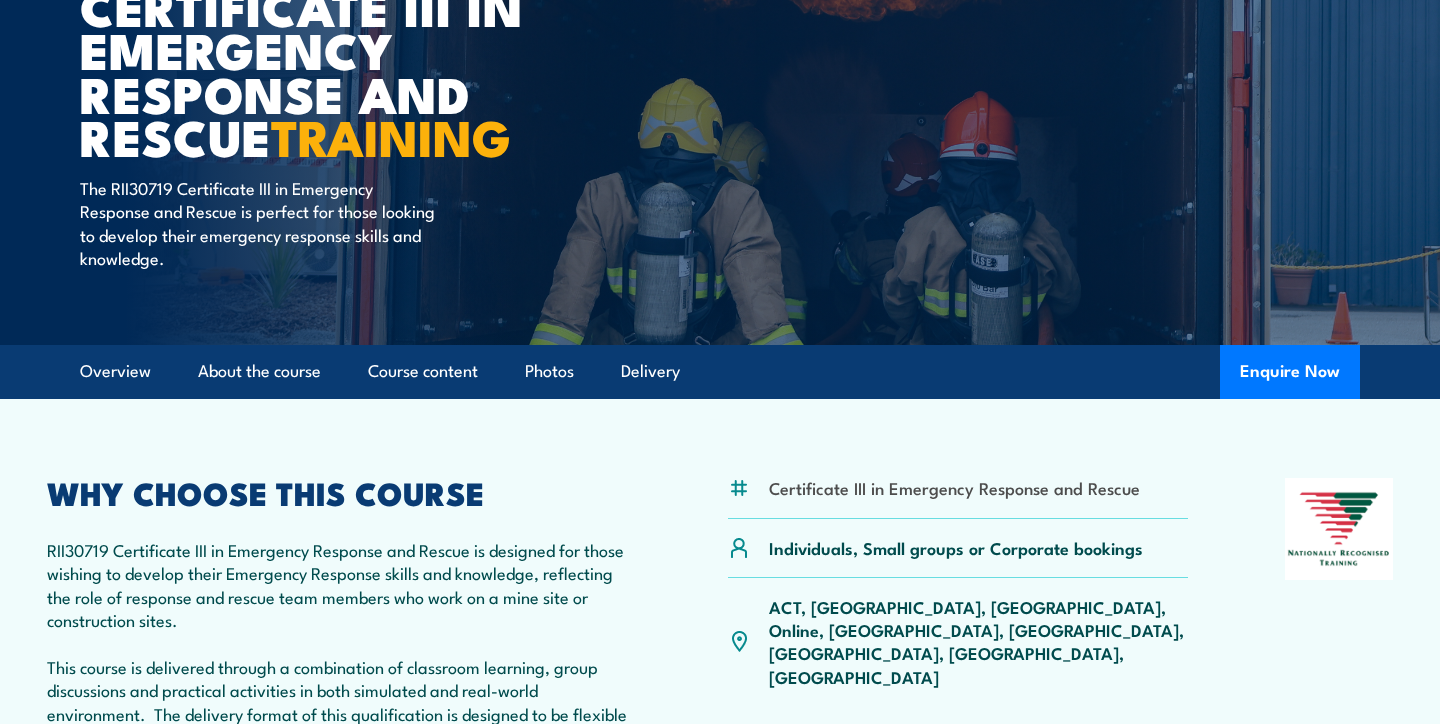 scroll, scrollTop: 0, scrollLeft: 0, axis: both 